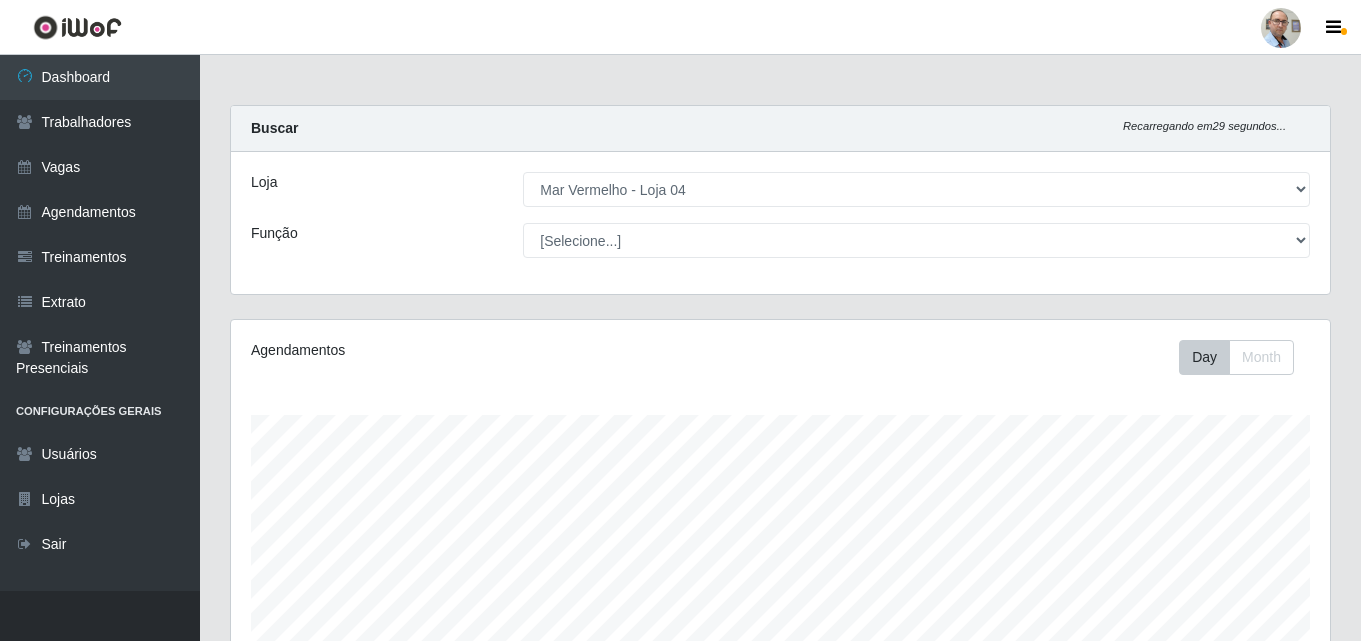 select on "251" 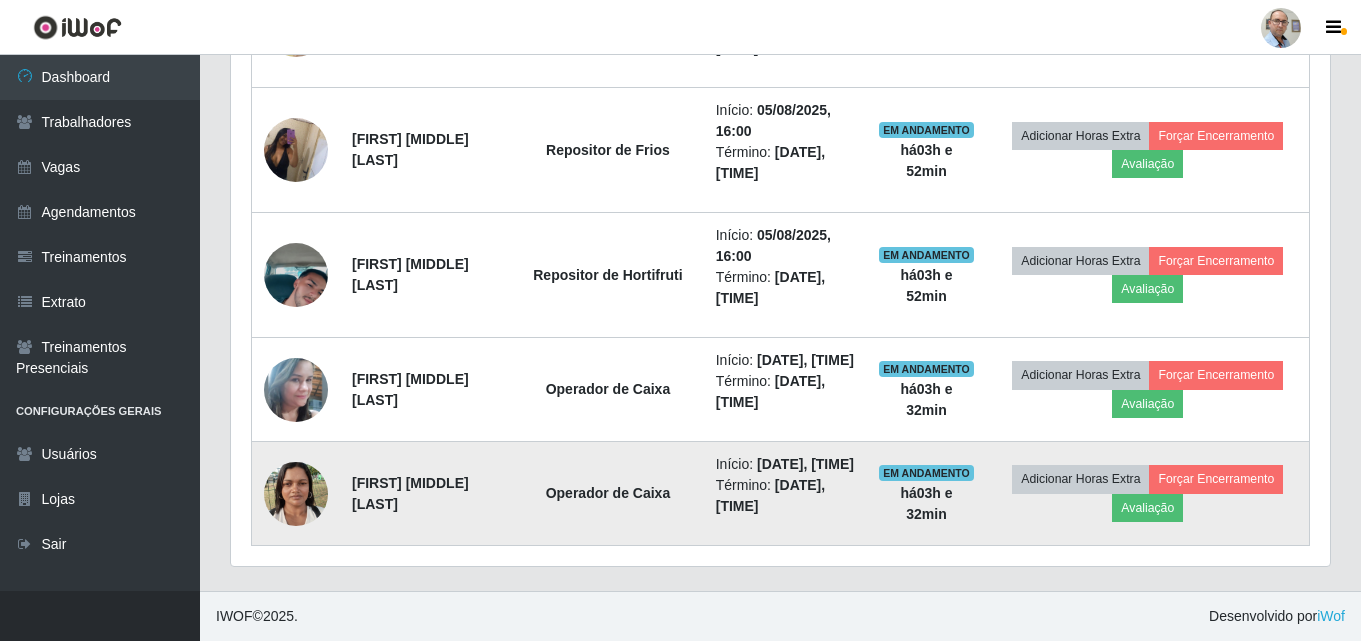 scroll, scrollTop: 1706, scrollLeft: 0, axis: vertical 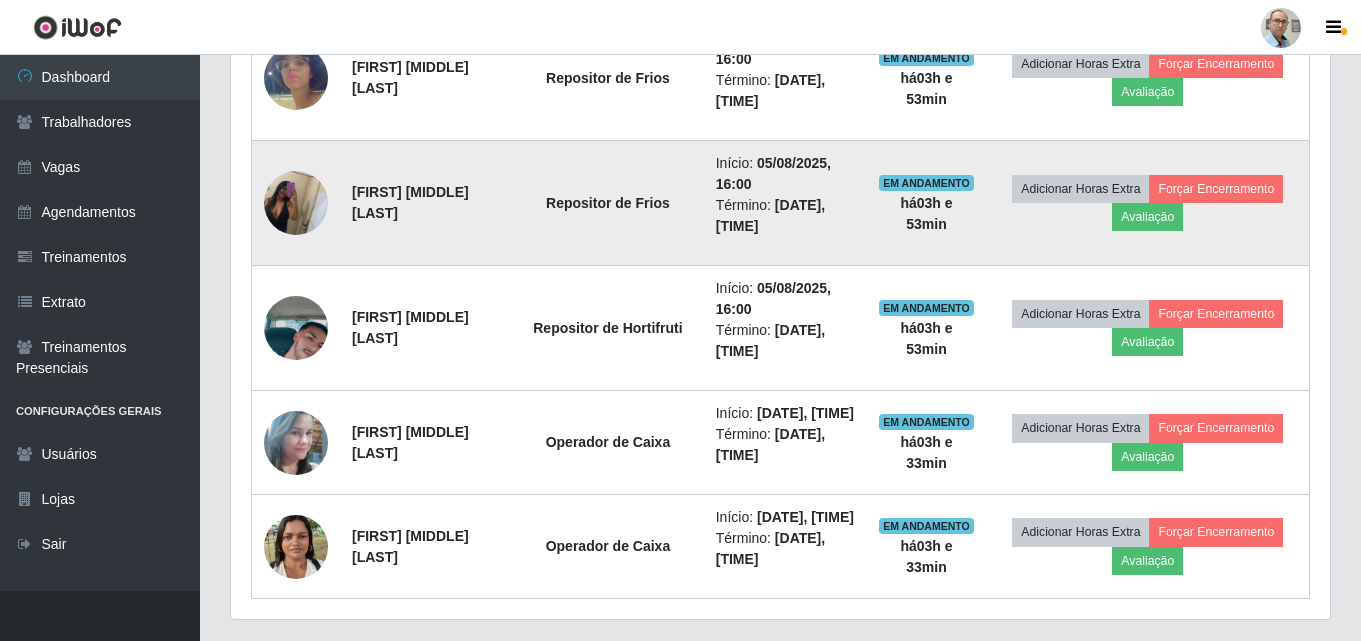 click at bounding box center (296, 202) 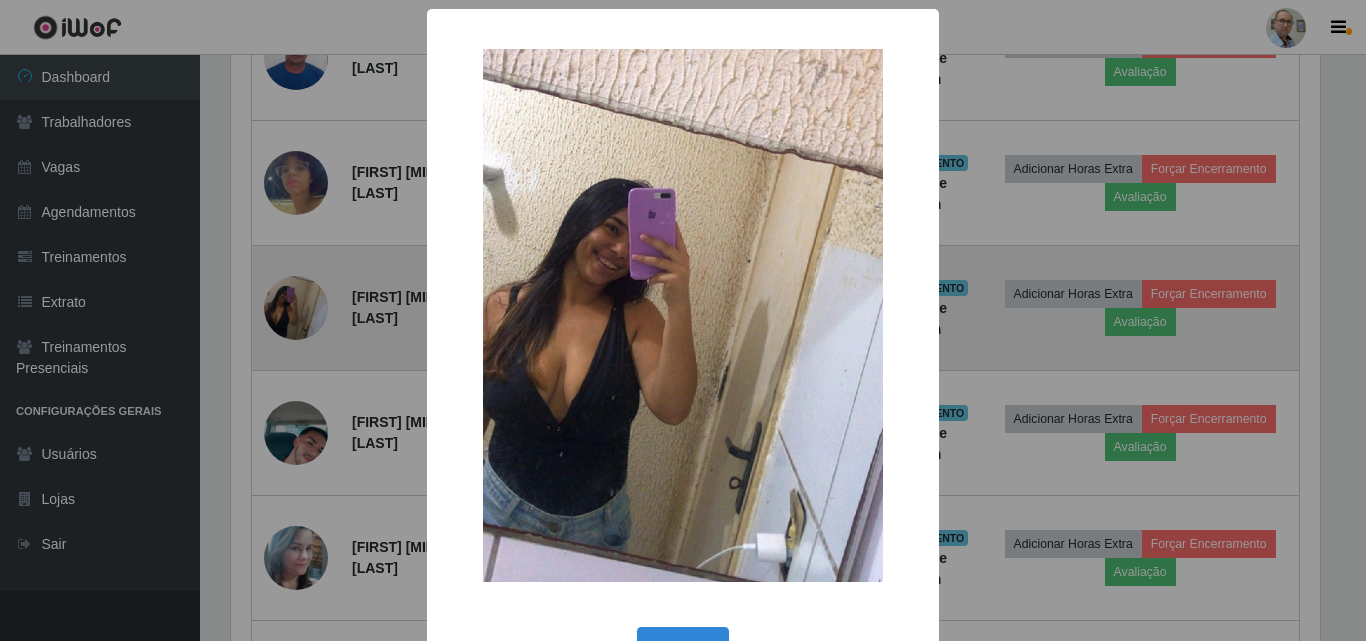 type 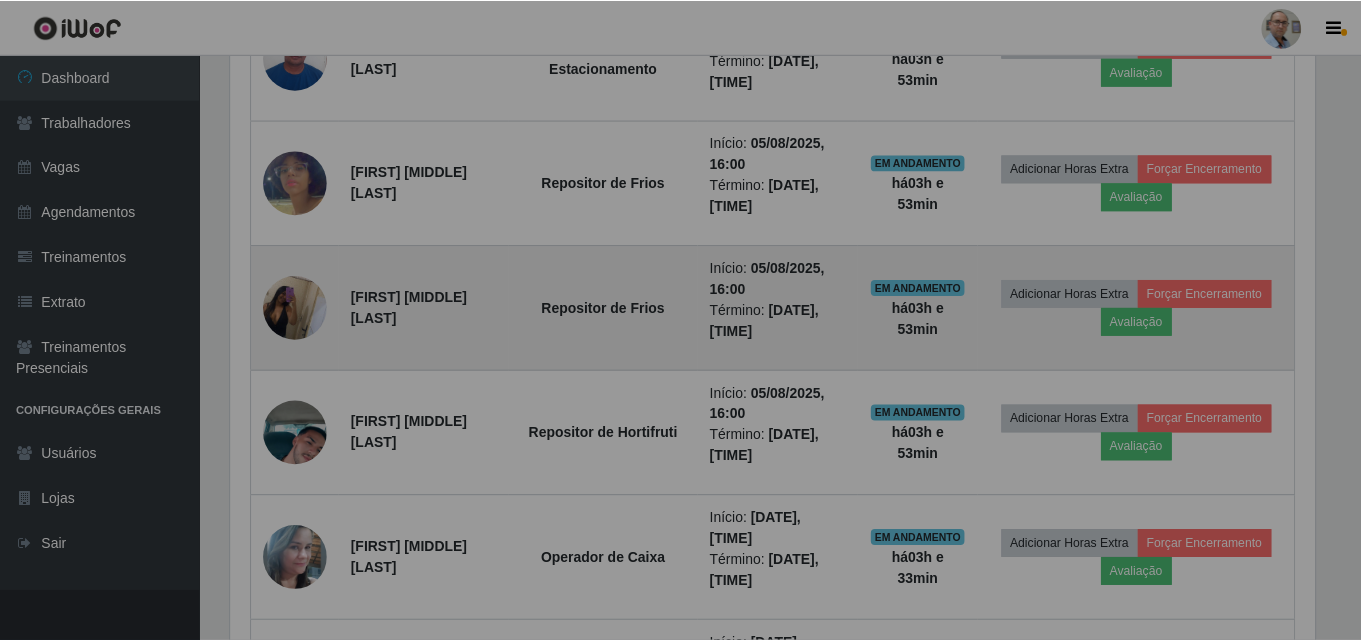 scroll, scrollTop: 999585, scrollLeft: 998901, axis: both 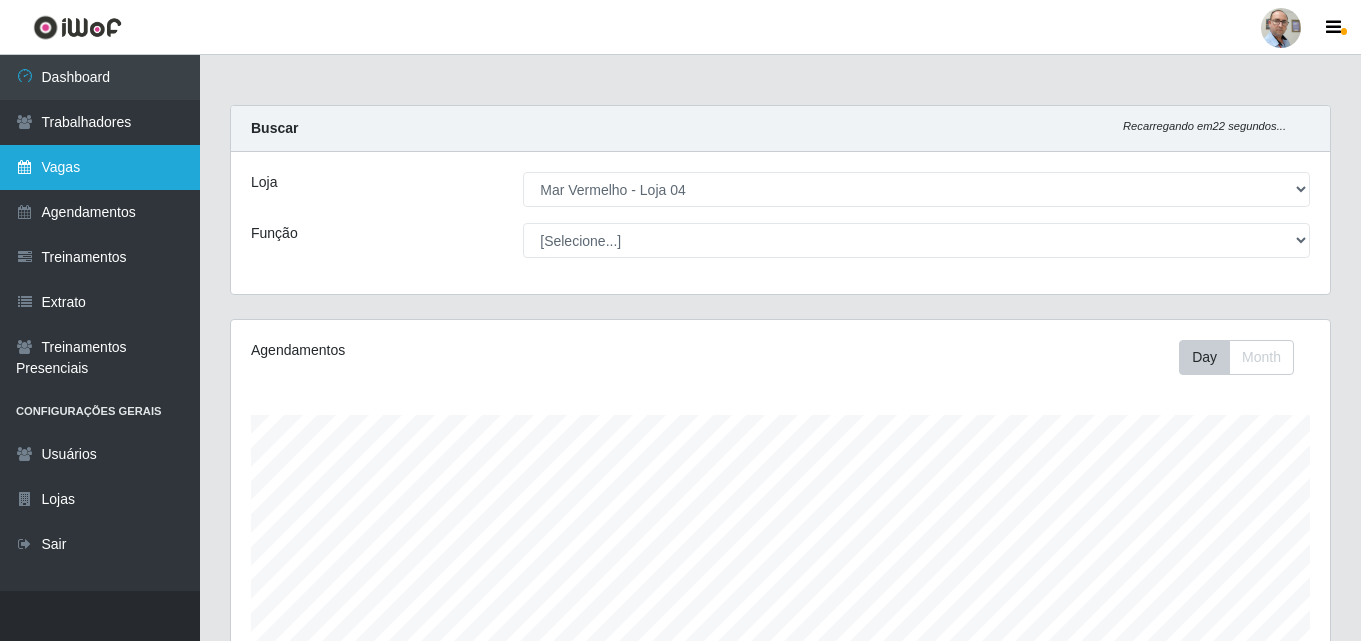 click on "Vagas" at bounding box center (100, 167) 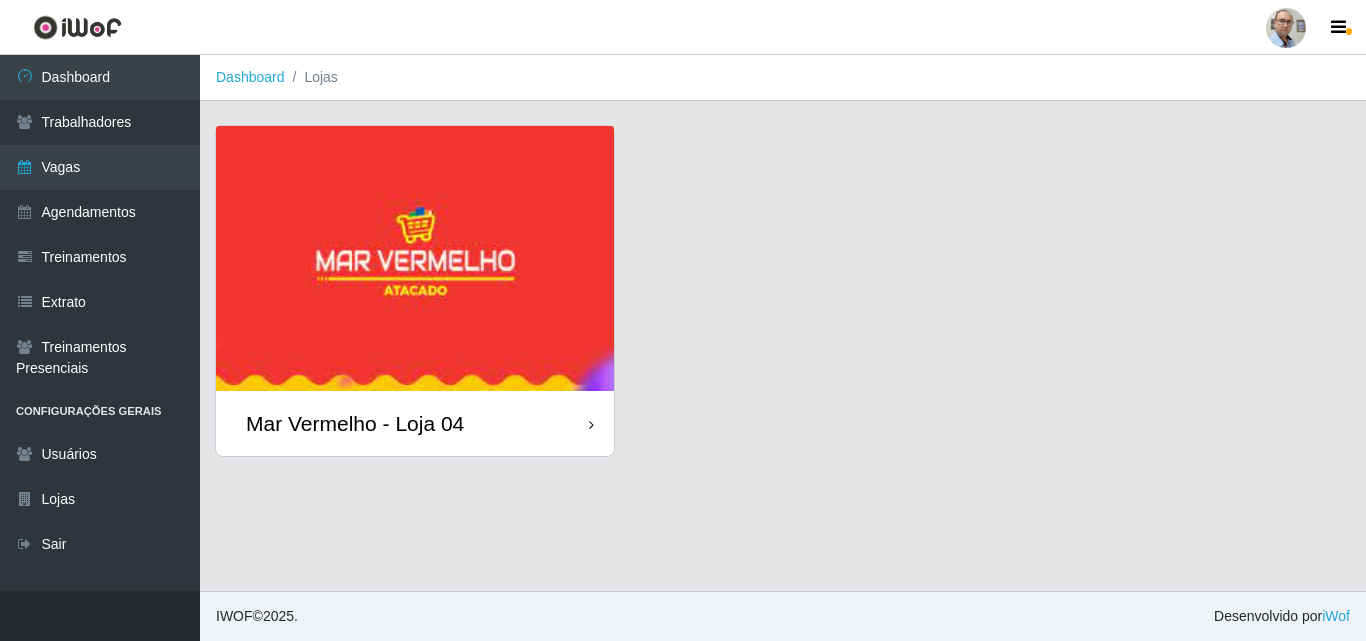 click on "Mar Vermelho - Loja 04" at bounding box center (355, 423) 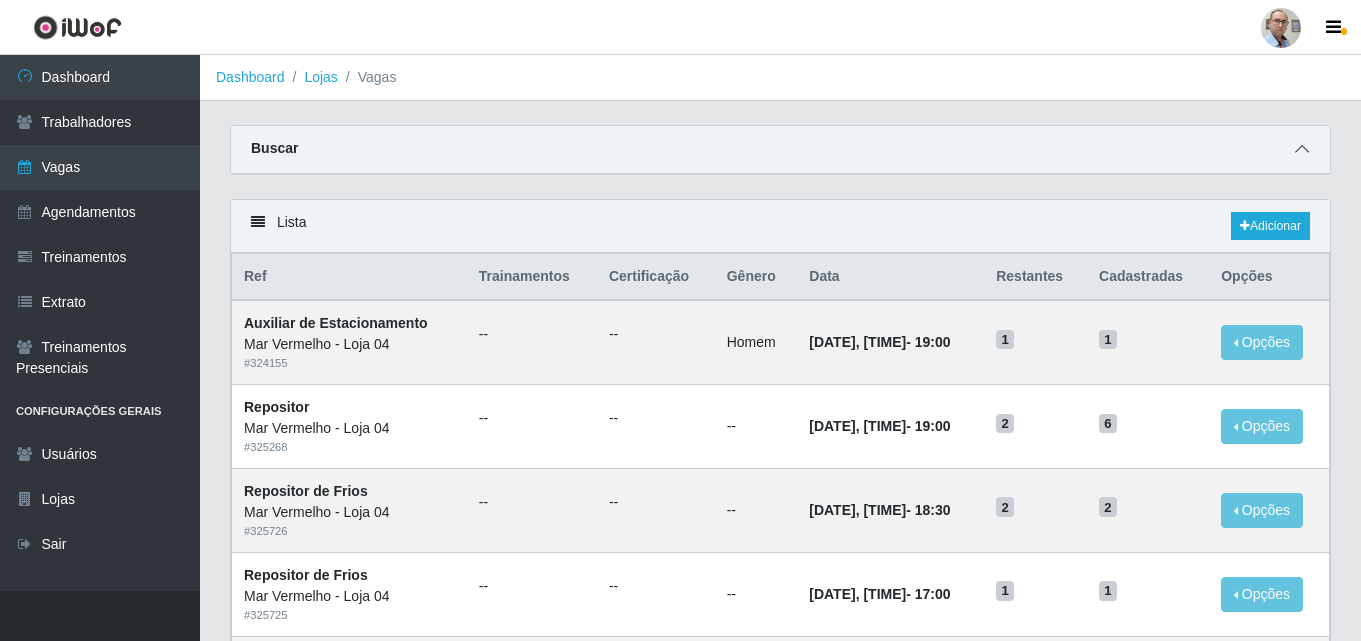 click at bounding box center [1302, 149] 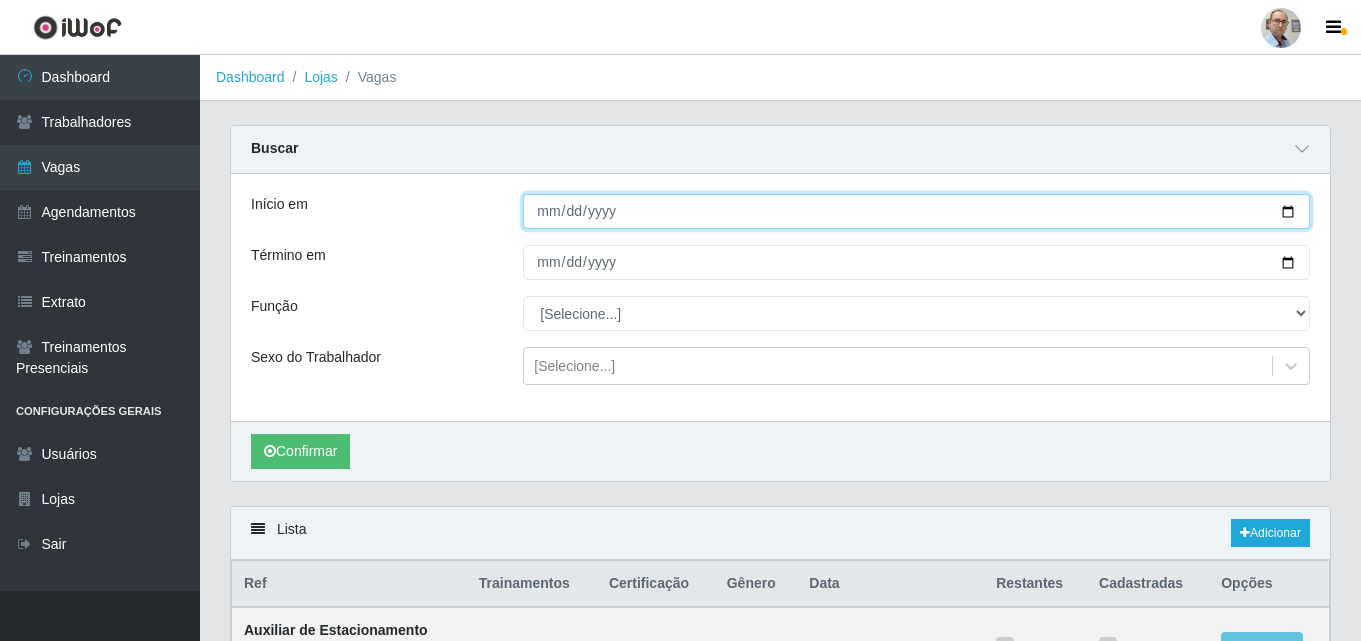 click on "Início em" at bounding box center [916, 211] 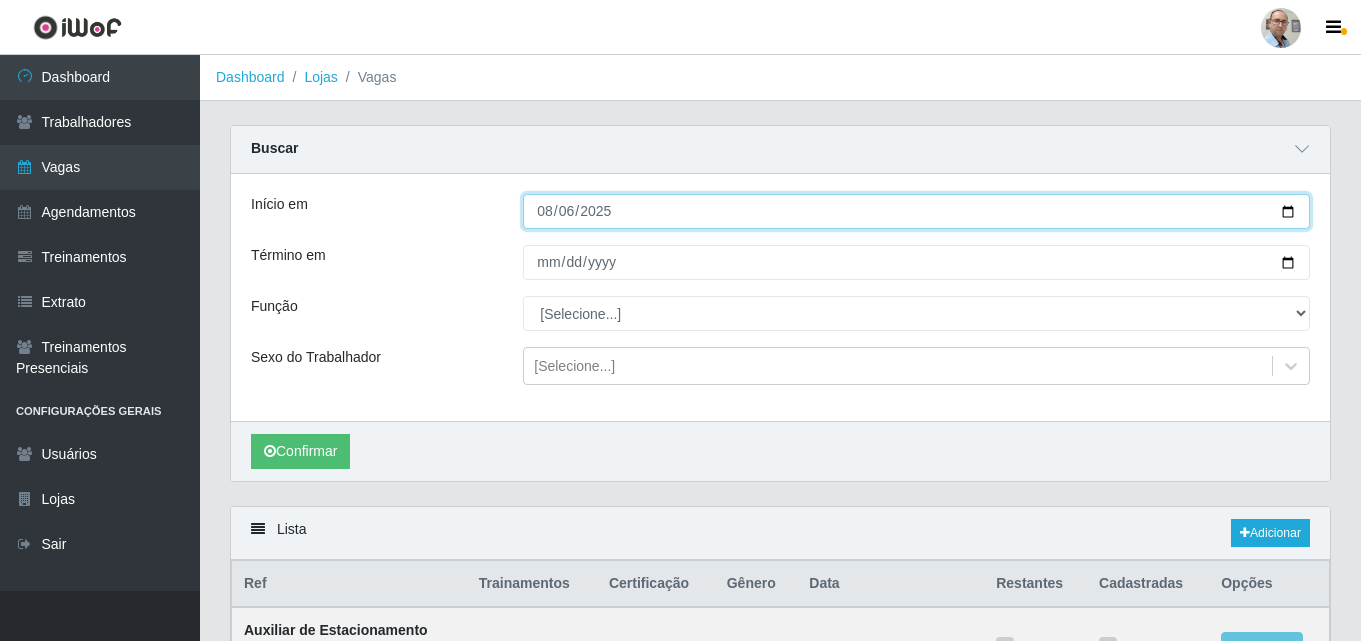 type on "2025-08-06" 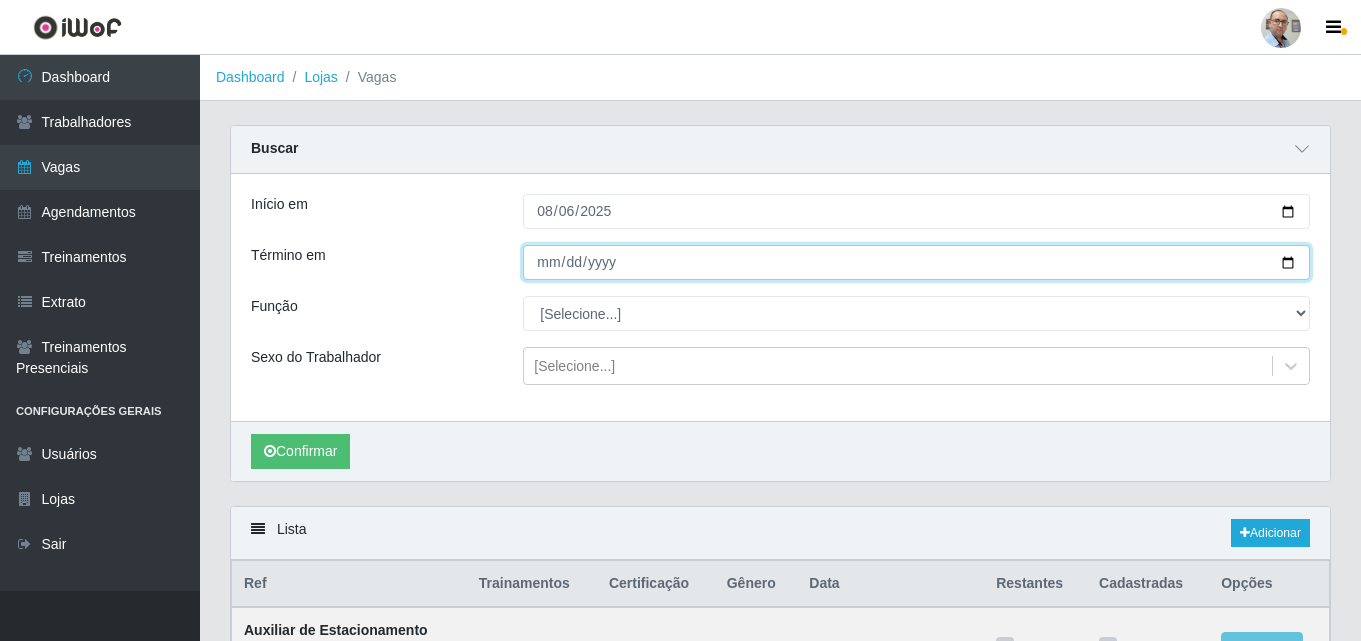 click on "Término em" at bounding box center (916, 262) 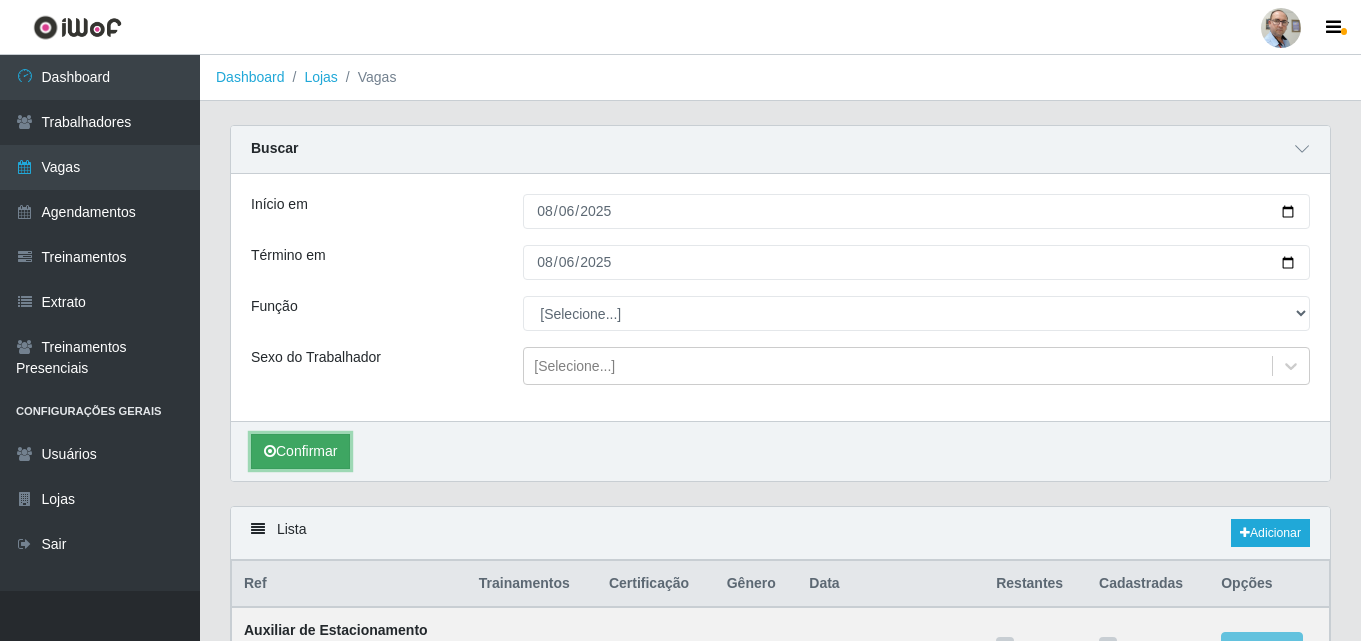 click on "Confirmar" at bounding box center (300, 451) 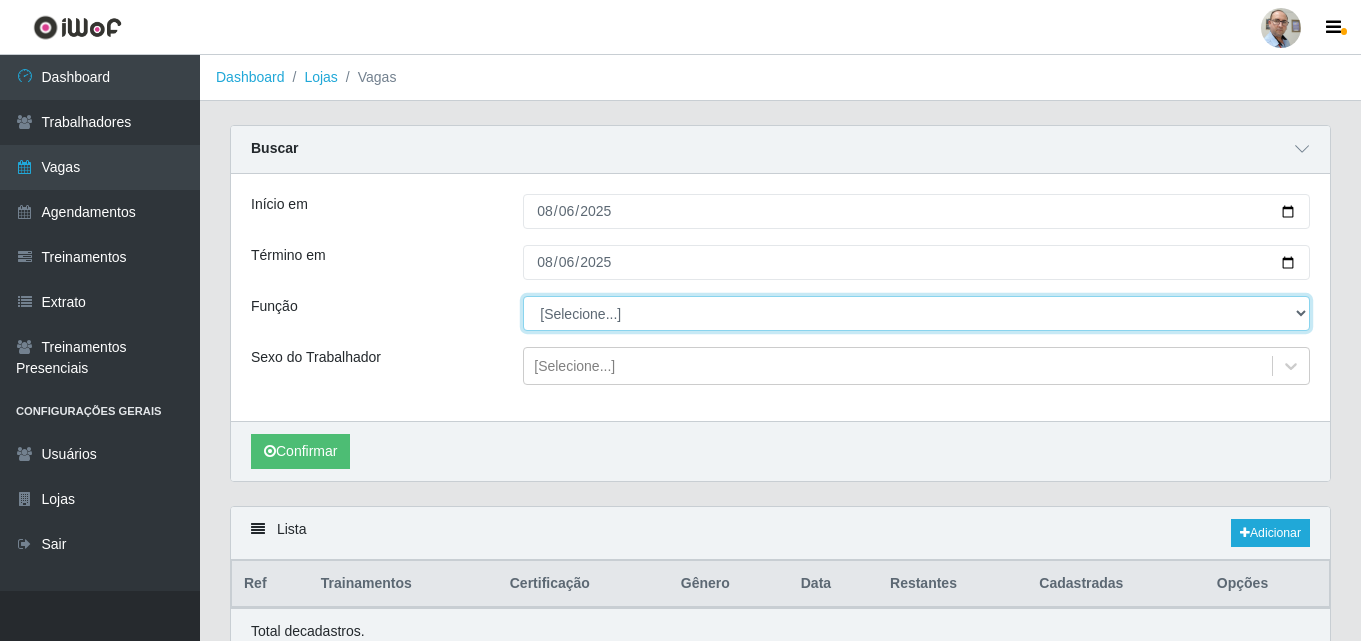 click on "[Selecione...] ASG ASG + ASG ++ Auxiliar de Depósito  Auxiliar de Depósito + Auxiliar de Depósito ++ Auxiliar de Estacionamento Auxiliar de Estacionamento + Auxiliar de Estacionamento ++ Balconista de Frios Balconista de Frios + Balconista de Padaria  Balconista de Padaria + Embalador Embalador + Embalador ++ Operador de Caixa Operador de Caixa + Operador de Caixa ++ Repositor  Repositor + Repositor ++ Repositor de Frios Repositor de Frios + Repositor de Frios ++ Repositor de Hortifruti Repositor de Hortifruti + Repositor de Hortifruti ++" at bounding box center [916, 313] 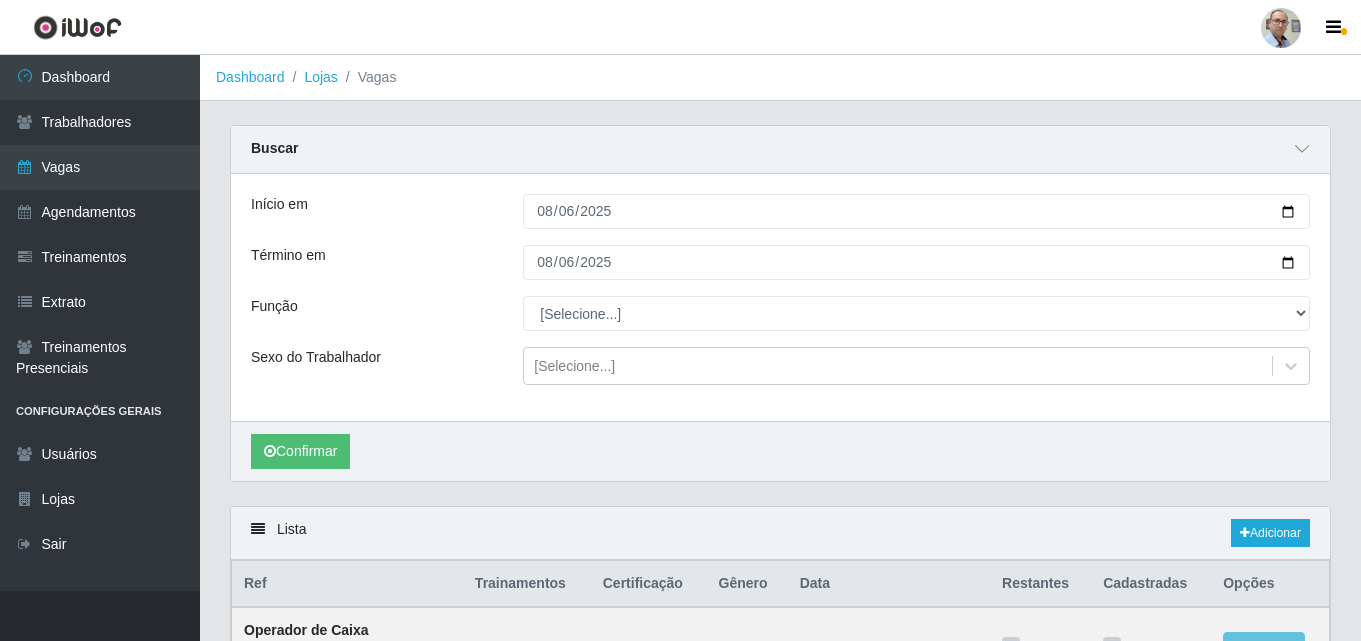 click on "Início em [DATE] Término em [DATE] Função [Selecione...] ASG ASG + ASG ++ Auxiliar de Depósito  Auxiliar de Depósito + Auxiliar de Depósito ++ Auxiliar de Estacionamento Auxiliar de Estacionamento + Auxiliar de Estacionamento ++ Balconista de Frios Balconista de Frios + Balconista de Padaria  Balconista de Padaria + Embalador Embalador + Embalador ++ Operador de Caixa Operador de Caixa + Operador de Caixa ++ Repositor  Repositor + Repositor ++ Repositor de Frios Repositor de Frios + Repositor de Frios ++ Repositor de Hortifruti Repositor de Hortifruti + Repositor de Hortifruti ++ Sexo do Trabalhador [Selecione...]" at bounding box center [780, 297] 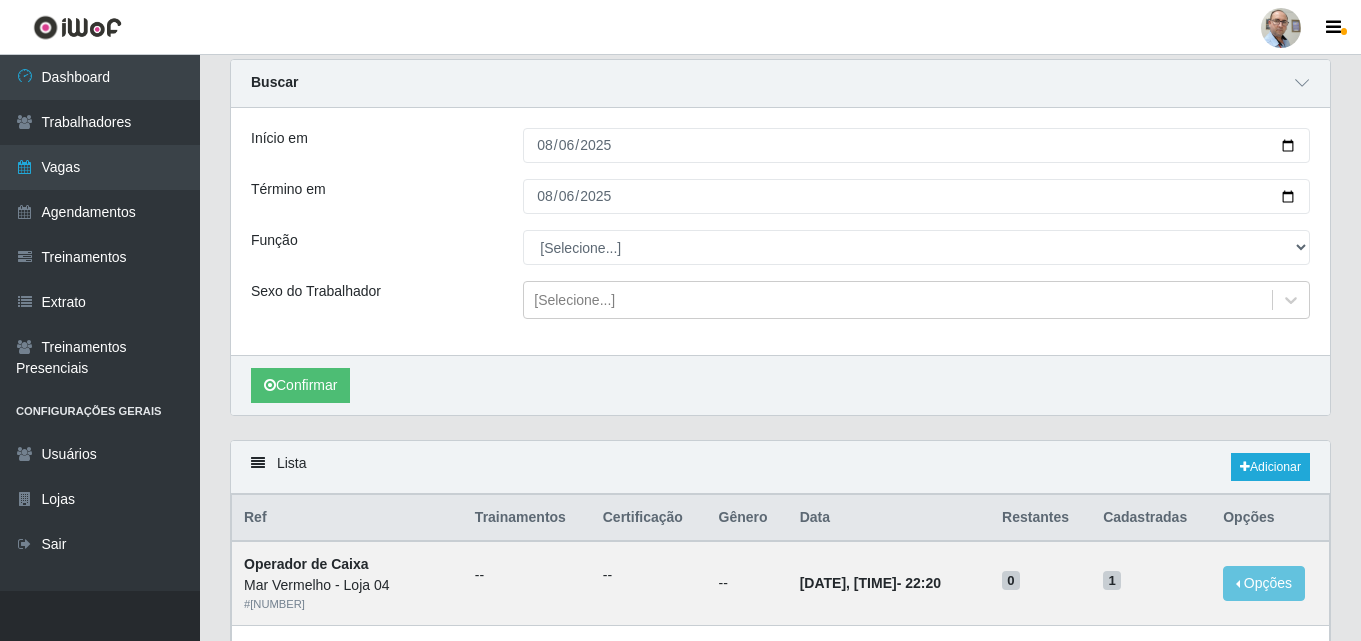 scroll, scrollTop: 100, scrollLeft: 0, axis: vertical 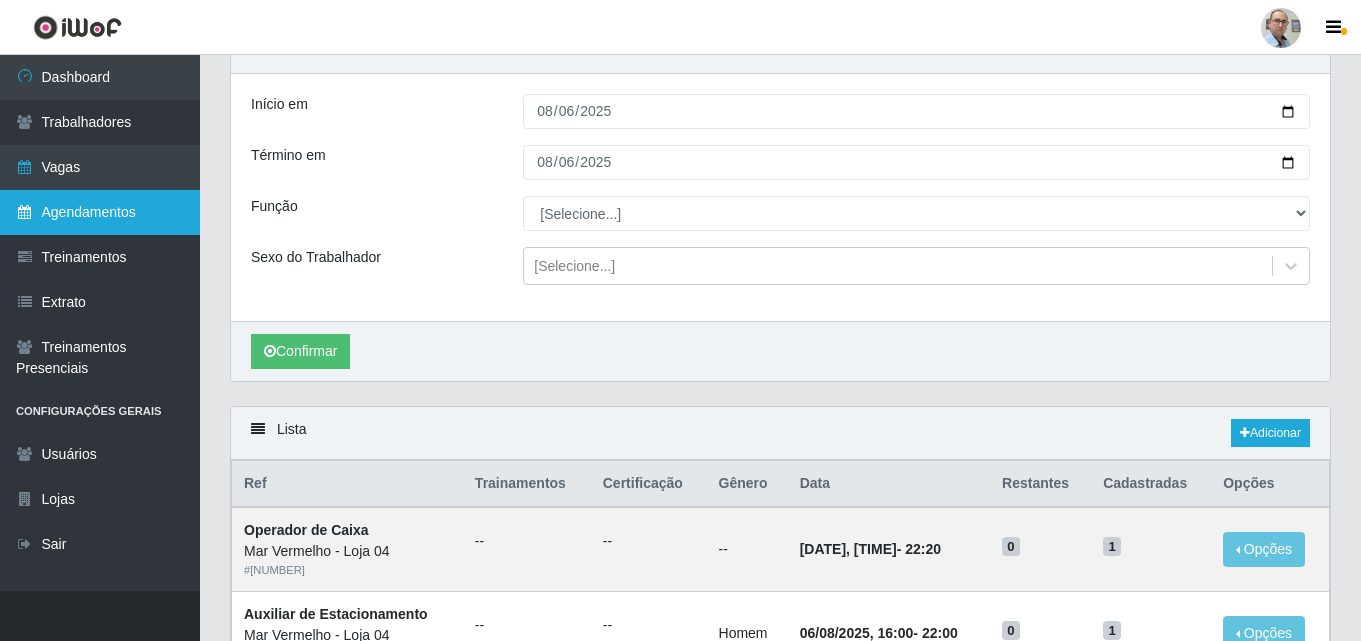 click on "Agendamentos" at bounding box center (100, 212) 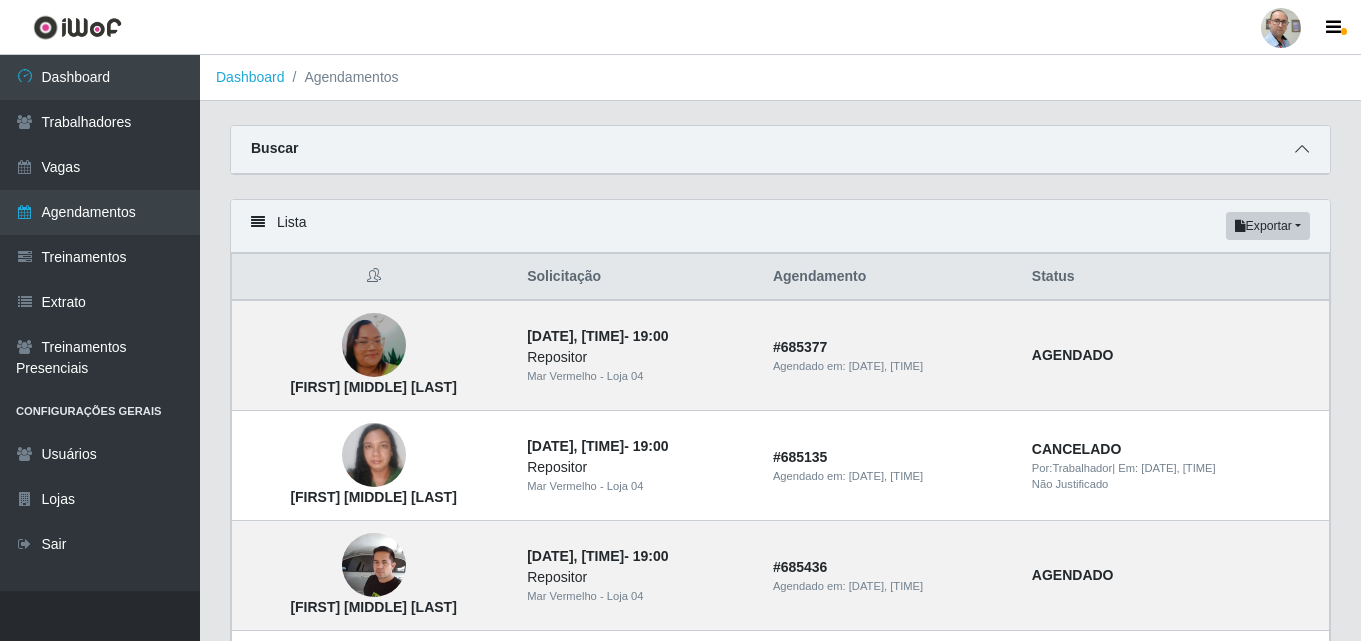 click at bounding box center [1302, 149] 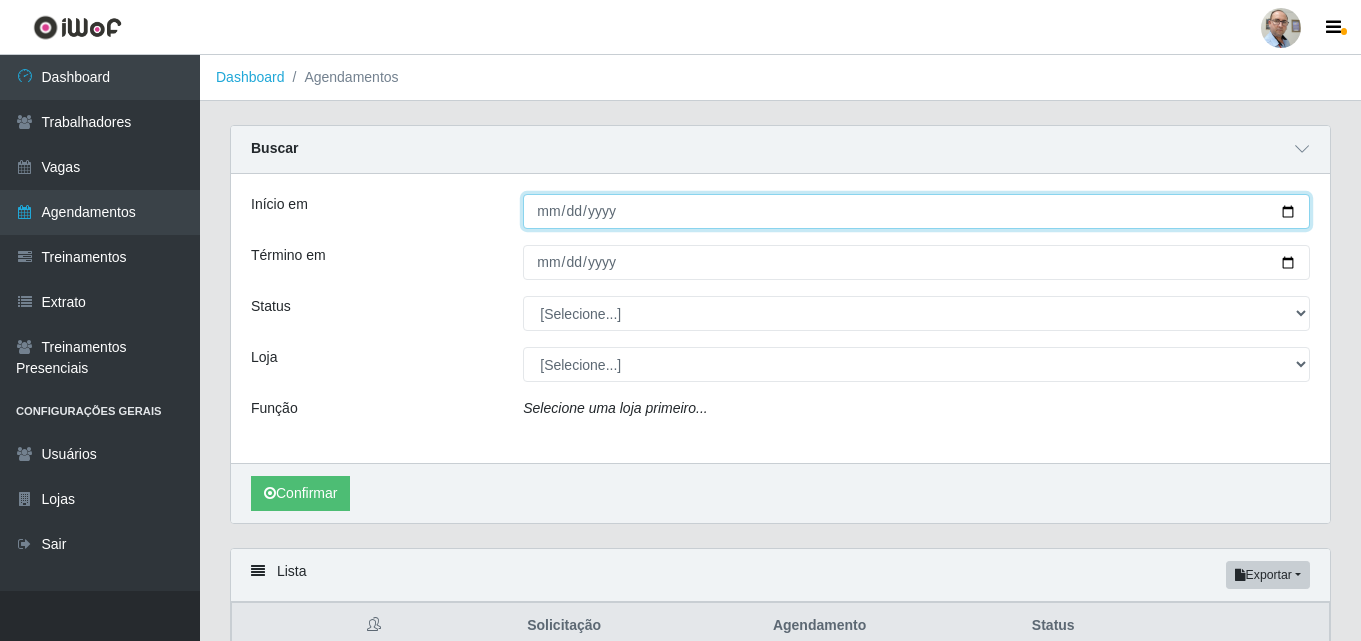 click on "Início em" at bounding box center (916, 211) 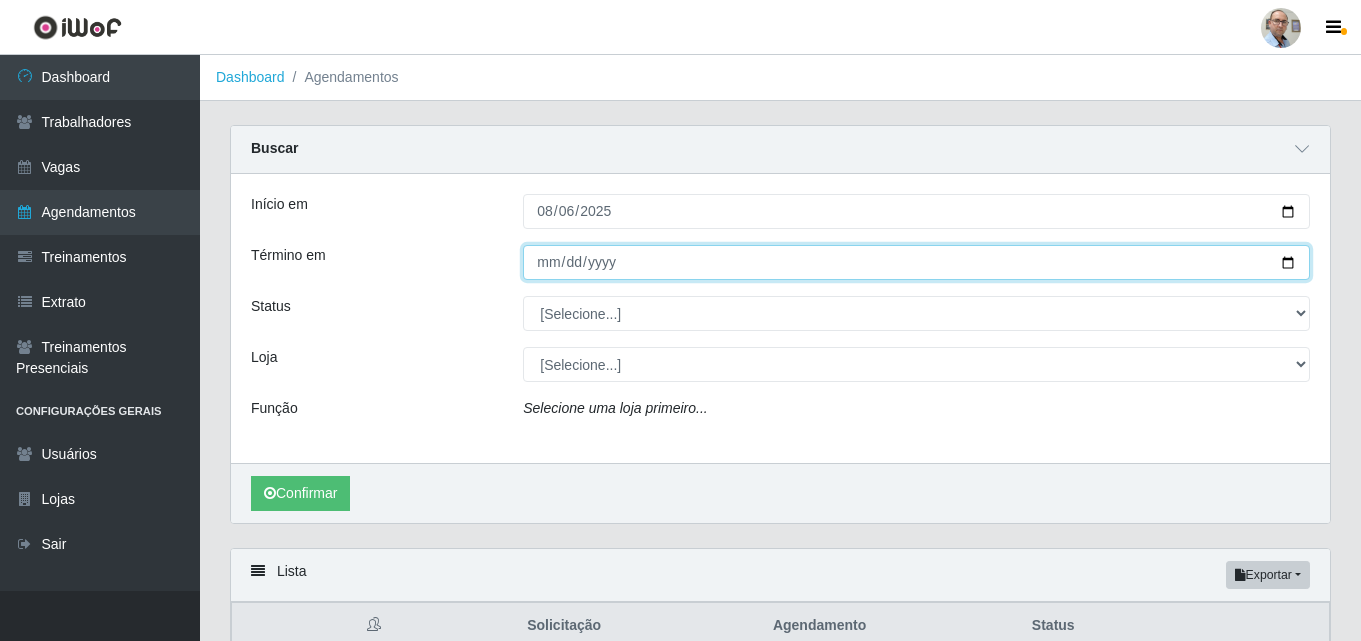 click on "Término em" at bounding box center [916, 262] 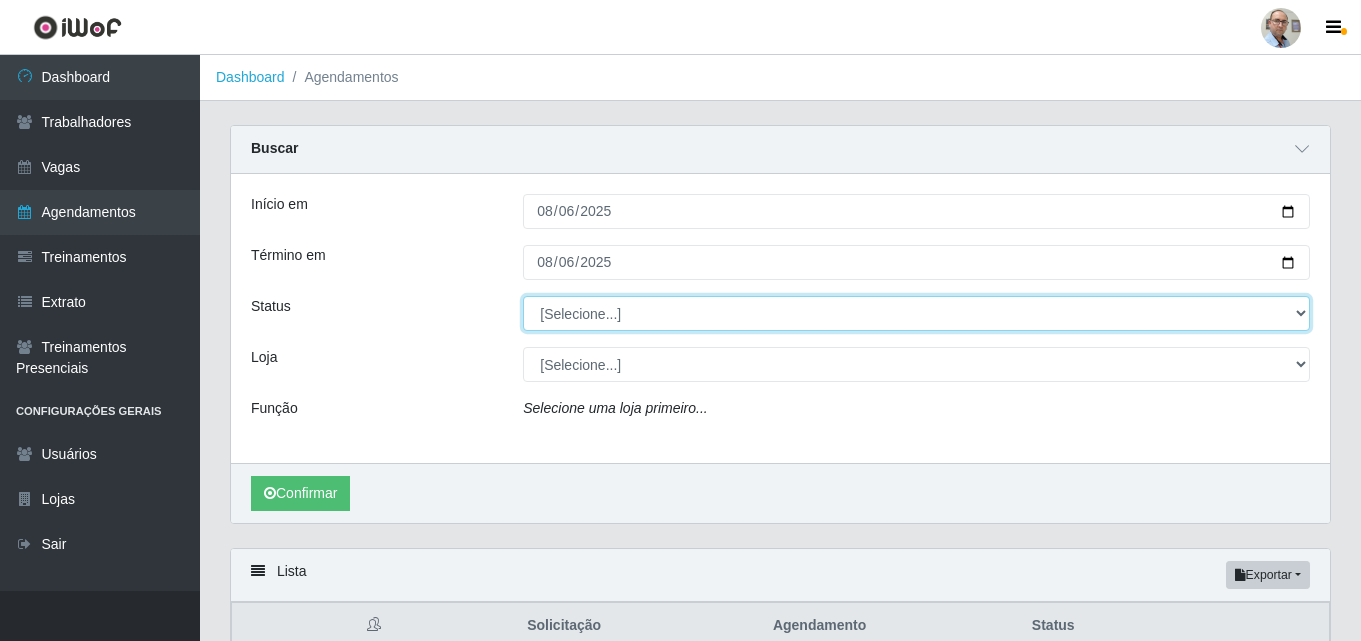 click on "[Selecione...] AGENDADO AGUARDANDO LIBERAR EM ANDAMENTO EM REVISÃO FINALIZADO CANCELADO FALTA" at bounding box center [916, 313] 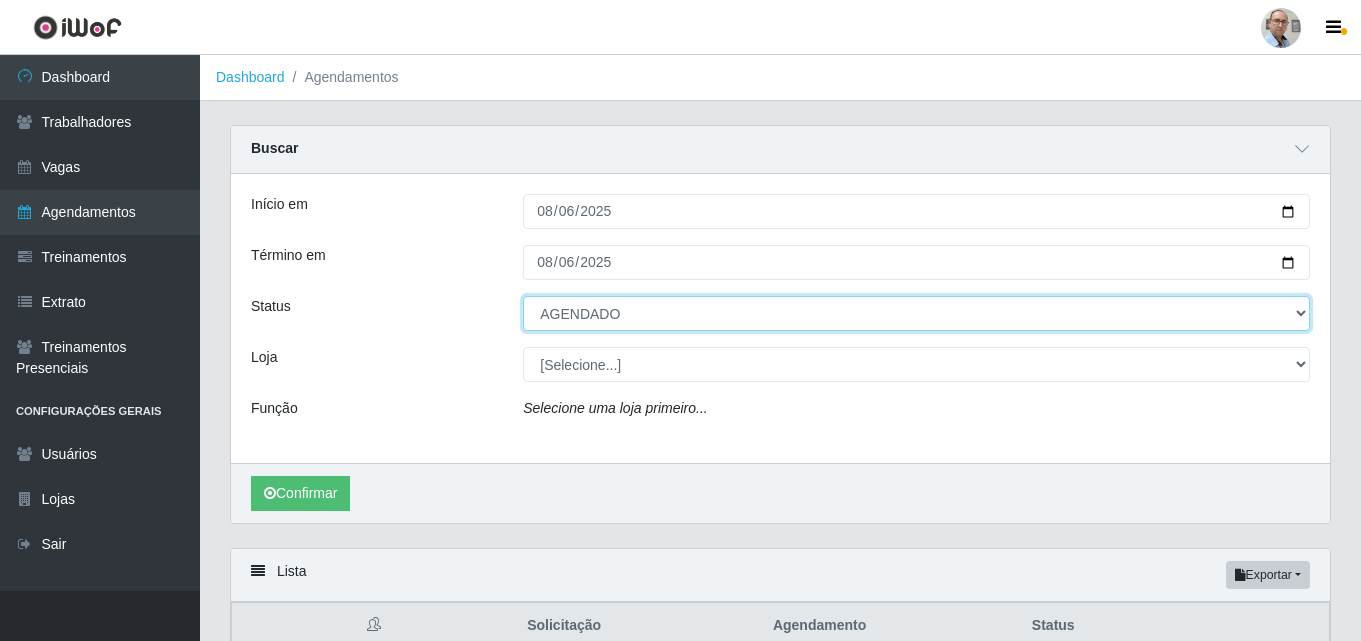 click on "[Selecione...] AGENDADO AGUARDANDO LIBERAR EM ANDAMENTO EM REVISÃO FINALIZADO CANCELADO FALTA" at bounding box center [916, 313] 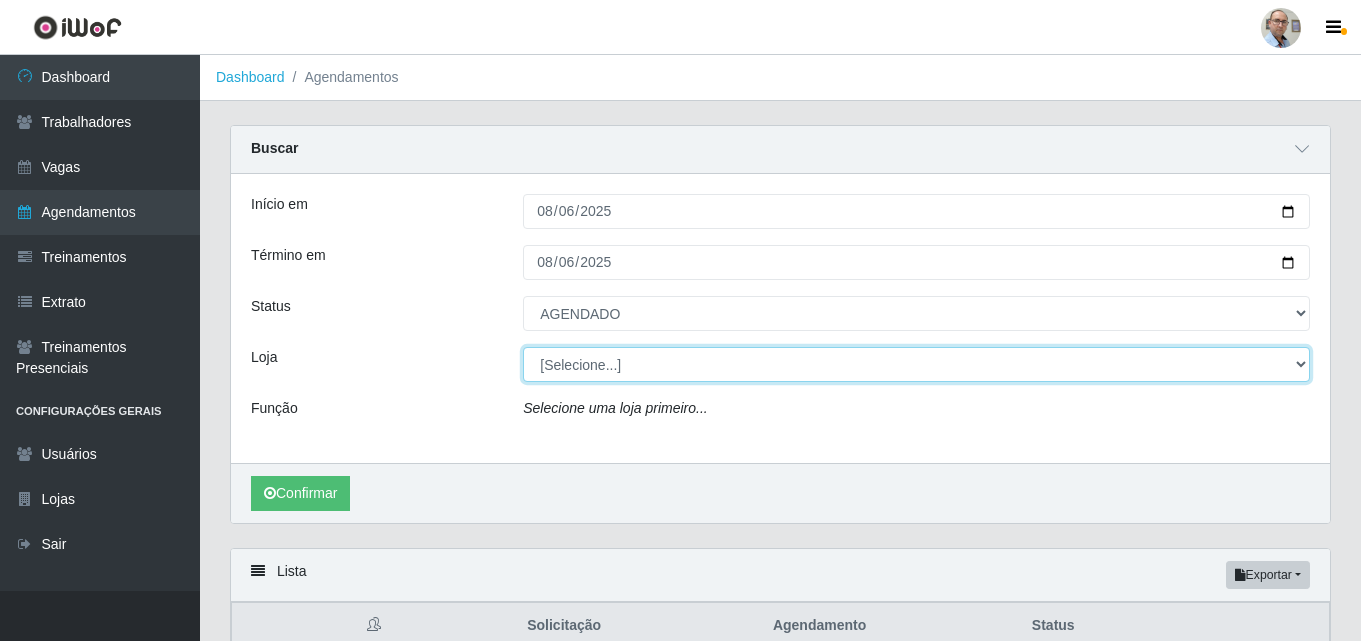 click on "[Selecione...] Mar Vermelho - Loja 04" at bounding box center [916, 364] 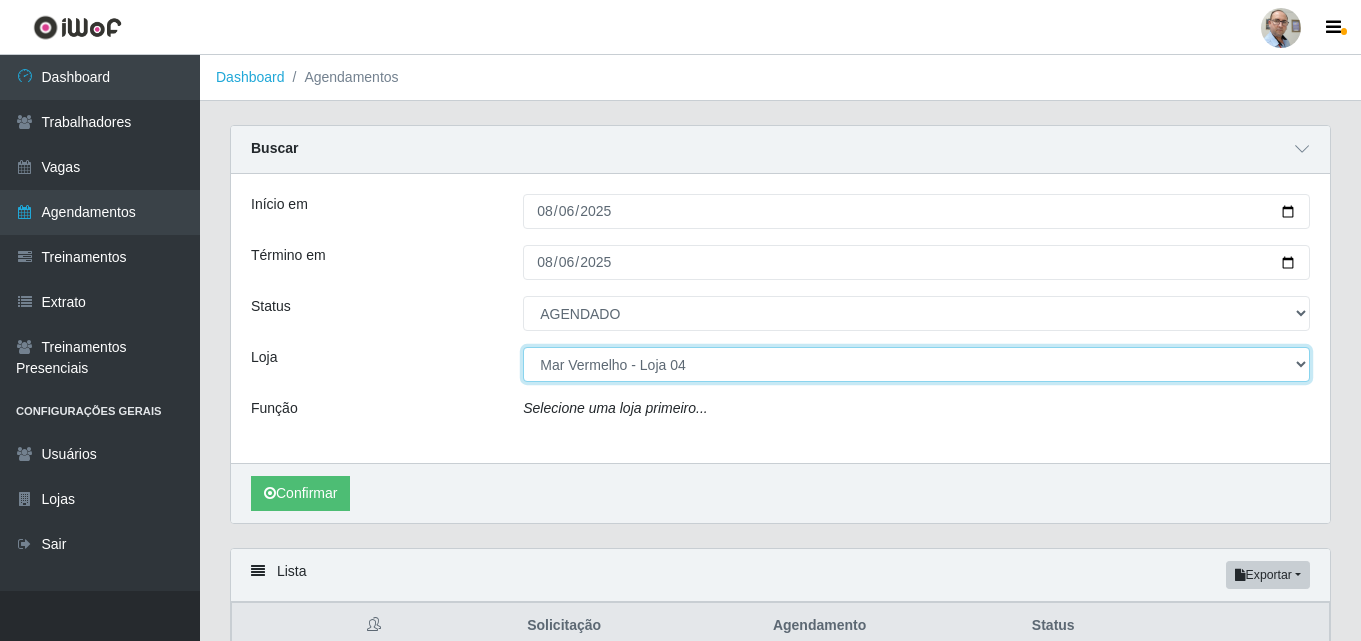 click on "[Selecione...] Mar Vermelho - Loja 04" at bounding box center (916, 364) 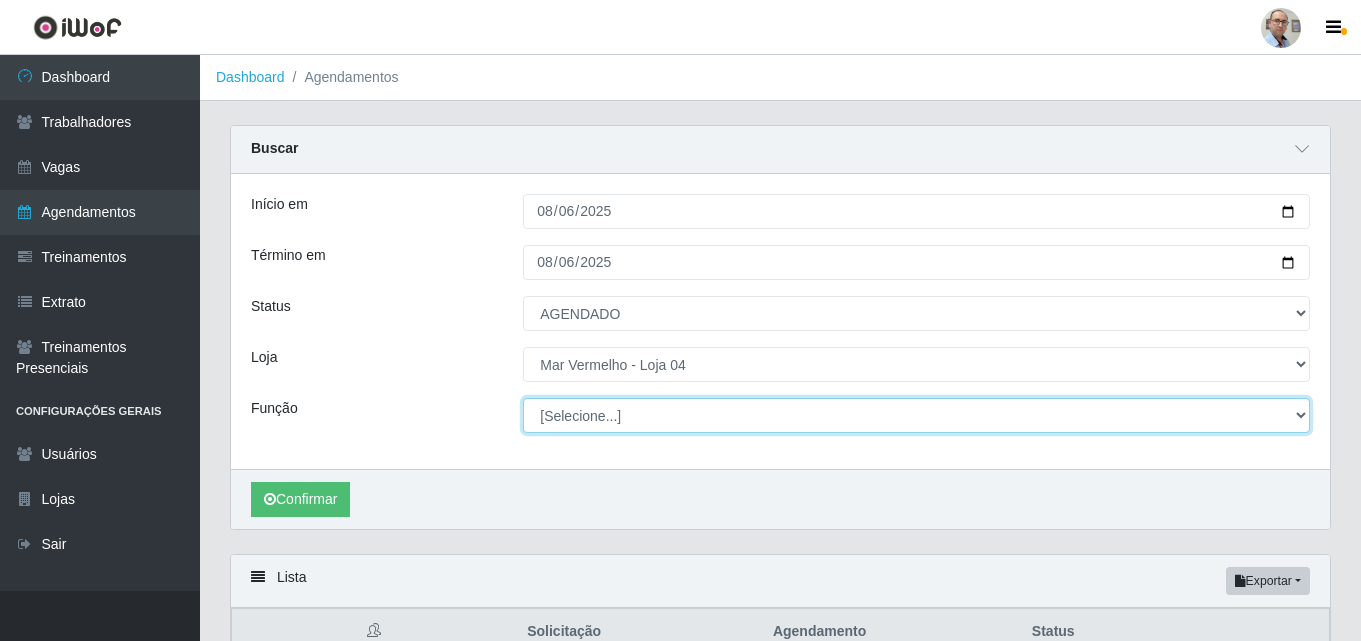 click on "[Selecione...] ASG ASG + ASG ++ Auxiliar de Depósito  Auxiliar de Depósito + Auxiliar de Depósito ++ Auxiliar de Estacionamento Auxiliar de Estacionamento + Auxiliar de Estacionamento ++ Balconista de Frios Balconista de Frios + Balconista de Padaria  Balconista de Padaria + Embalador Embalador + Embalador ++ Operador de Caixa Operador de Caixa + Operador de Caixa ++ Repositor  Repositor + Repositor ++ Repositor de Frios Repositor de Frios + Repositor de Frios ++ Repositor de Hortifruti Repositor de Hortifruti + Repositor de Hortifruti ++" at bounding box center [916, 415] 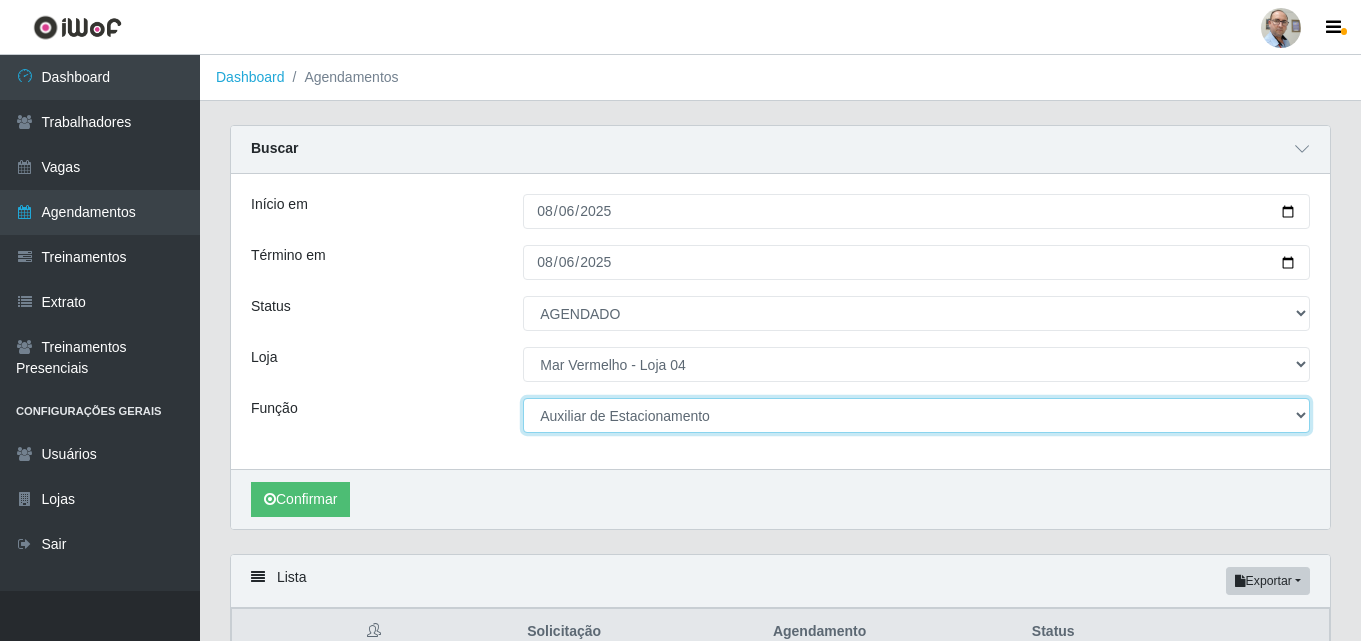 click on "[Selecione...] ASG ASG + ASG ++ Auxiliar de Depósito  Auxiliar de Depósito + Auxiliar de Depósito ++ Auxiliar de Estacionamento Auxiliar de Estacionamento + Auxiliar de Estacionamento ++ Balconista de Frios Balconista de Frios + Balconista de Padaria  Balconista de Padaria + Embalador Embalador + Embalador ++ Operador de Caixa Operador de Caixa + Operador de Caixa ++ Repositor  Repositor + Repositor ++ Repositor de Frios Repositor de Frios + Repositor de Frios ++ Repositor de Hortifruti Repositor de Hortifruti + Repositor de Hortifruti ++" at bounding box center (916, 415) 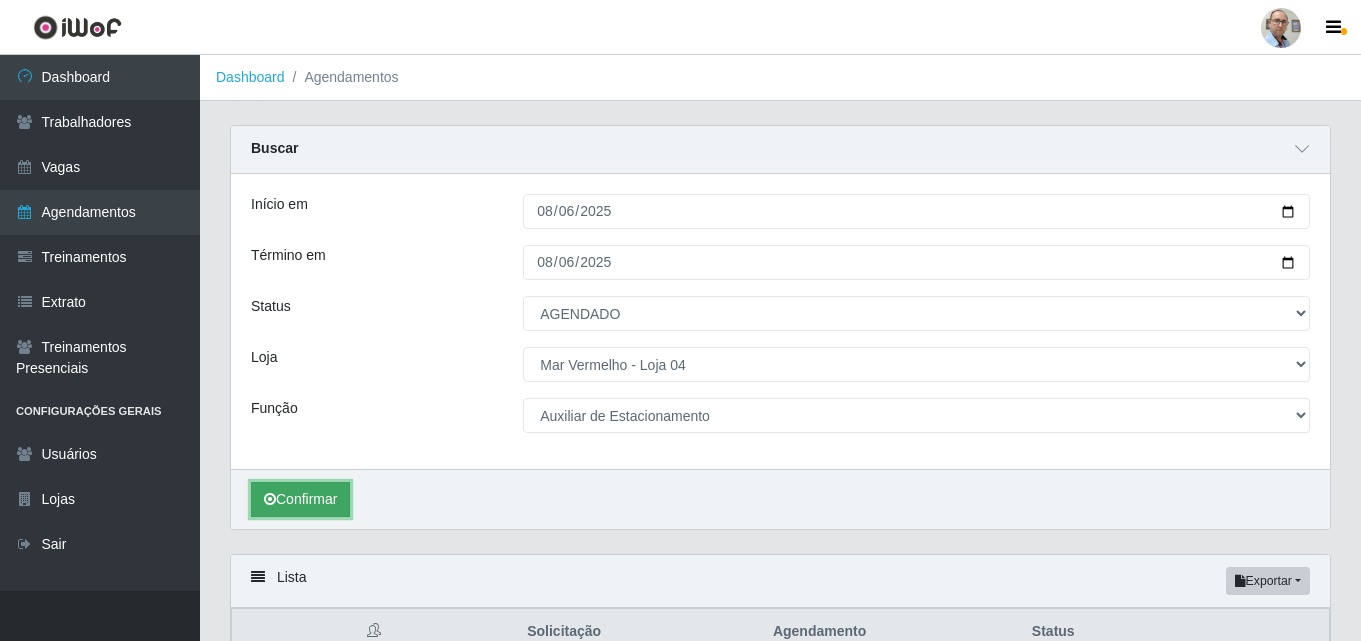click on "Confirmar" at bounding box center [300, 499] 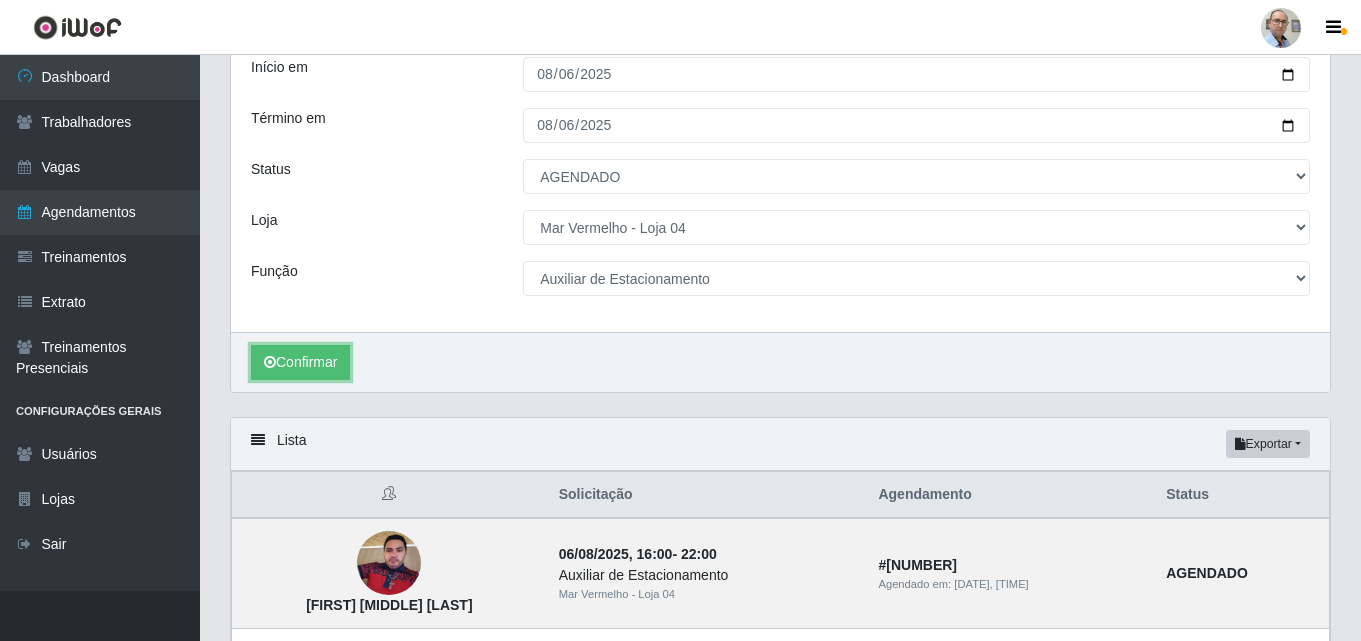 scroll, scrollTop: 337, scrollLeft: 0, axis: vertical 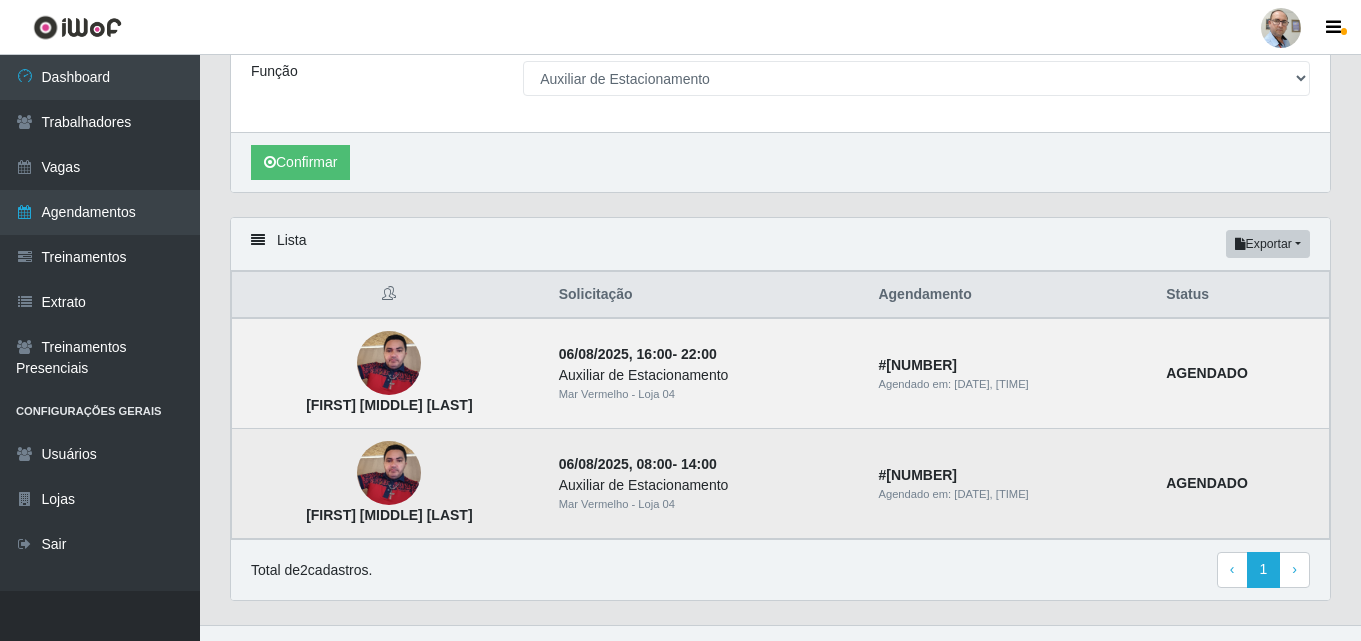 click at bounding box center [389, 473] 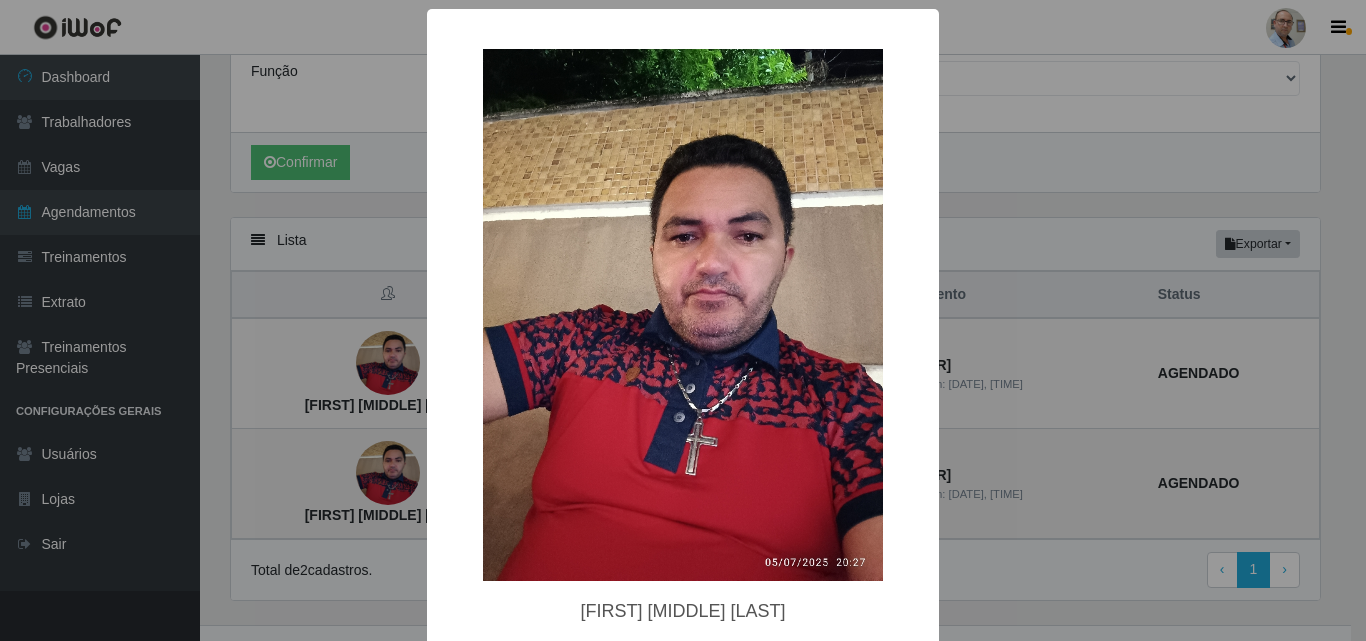type 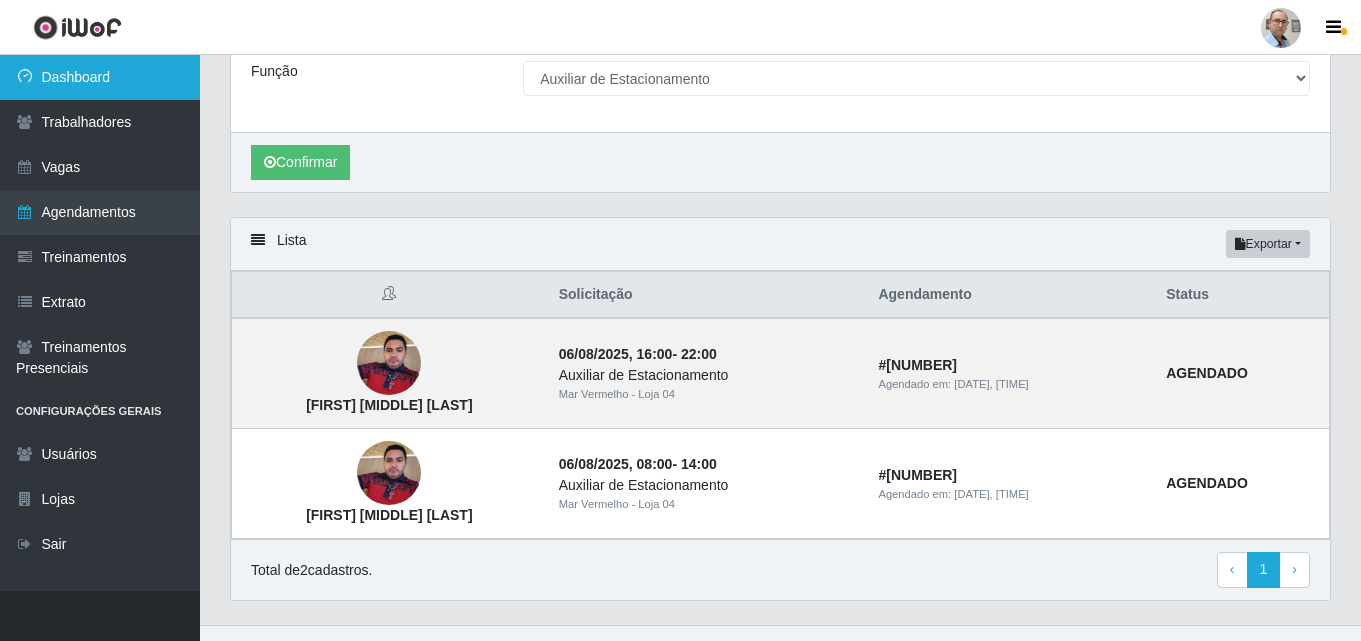 click on "Dashboard" at bounding box center [100, 77] 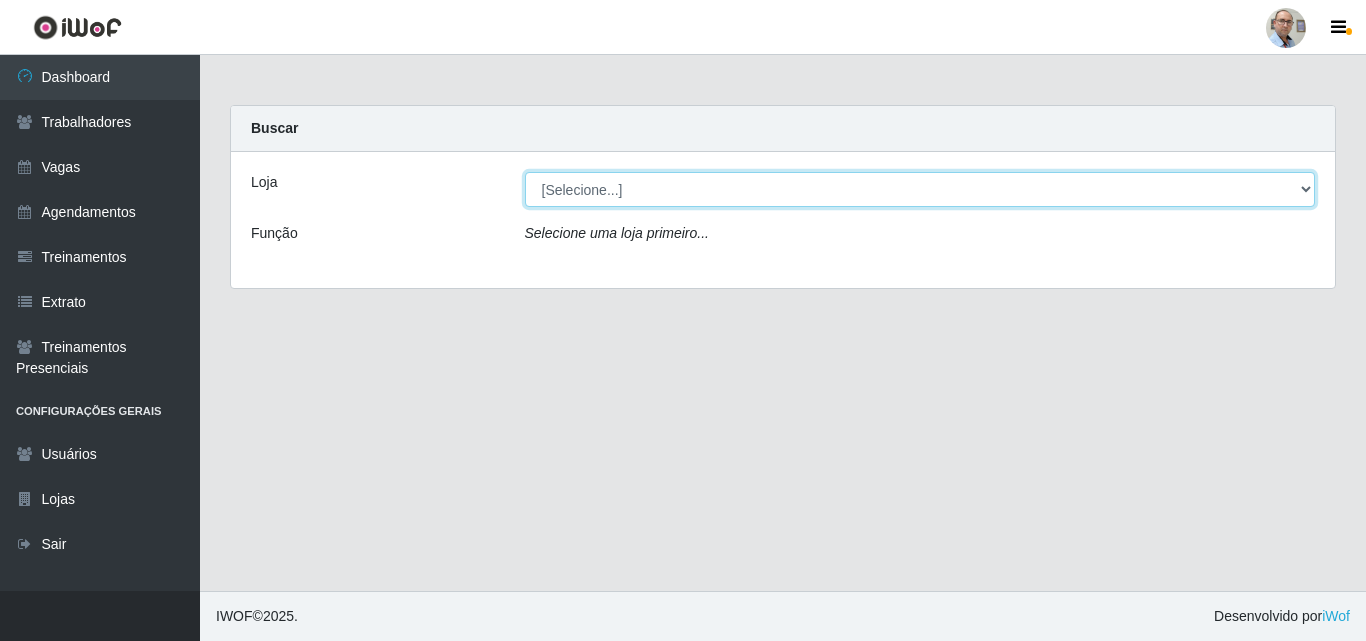 click on "[Selecione...] Mar Vermelho - Loja 04" at bounding box center (920, 189) 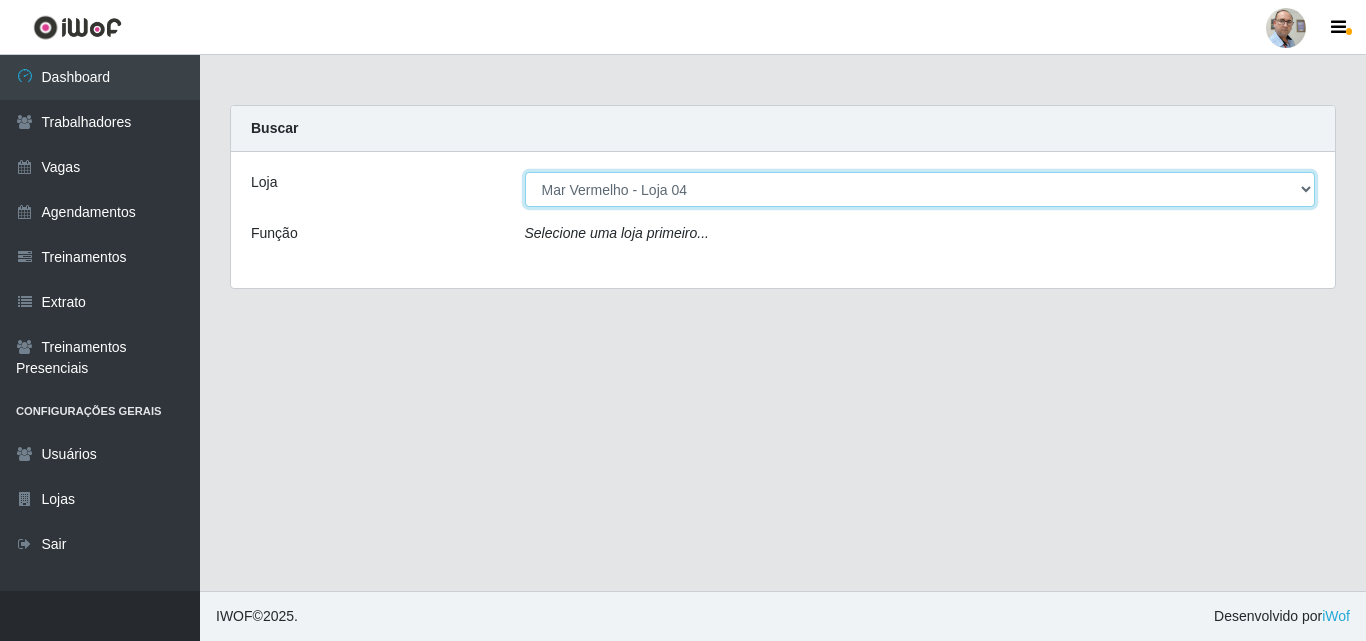 click on "[Selecione...] Mar Vermelho - Loja 04" at bounding box center [920, 189] 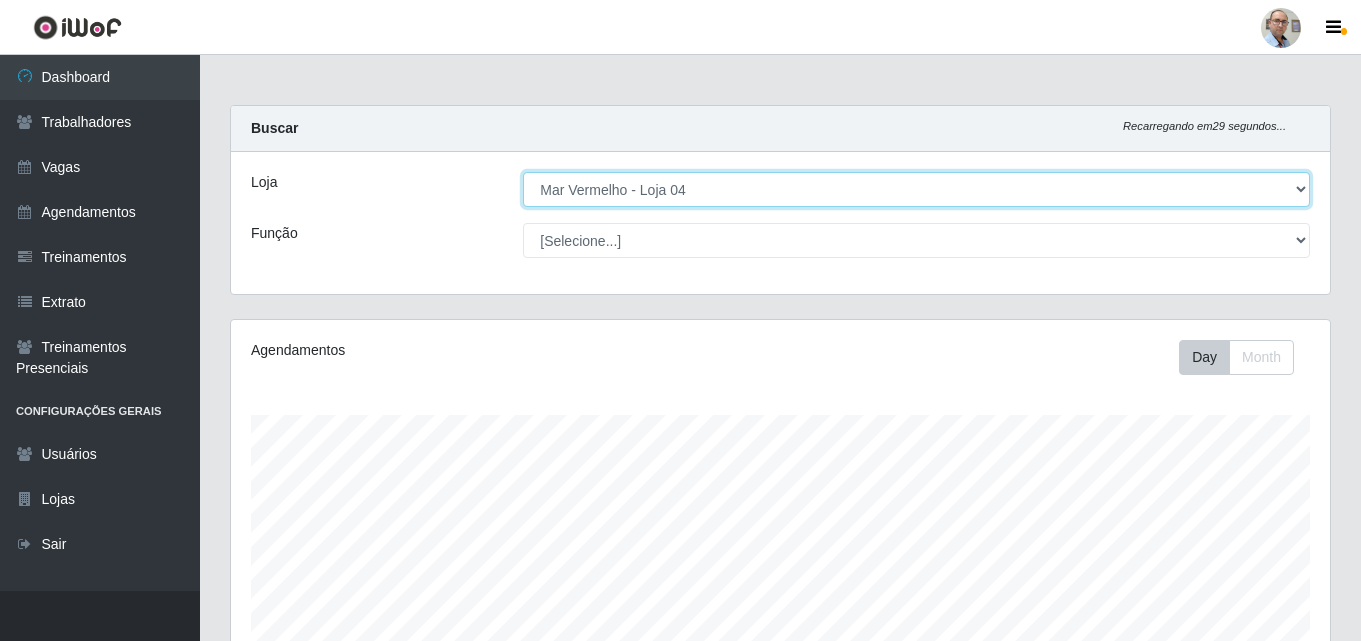 scroll, scrollTop: 999585, scrollLeft: 998901, axis: both 